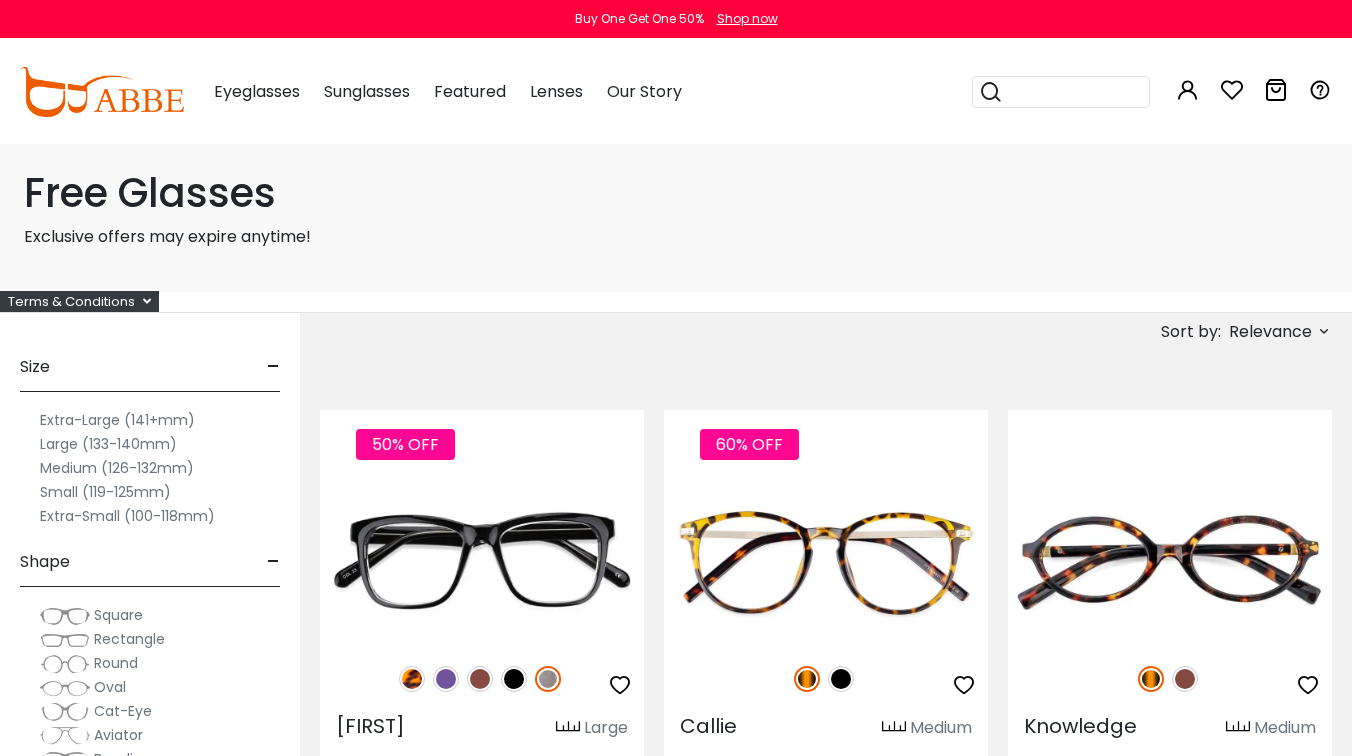scroll, scrollTop: 0, scrollLeft: 0, axis: both 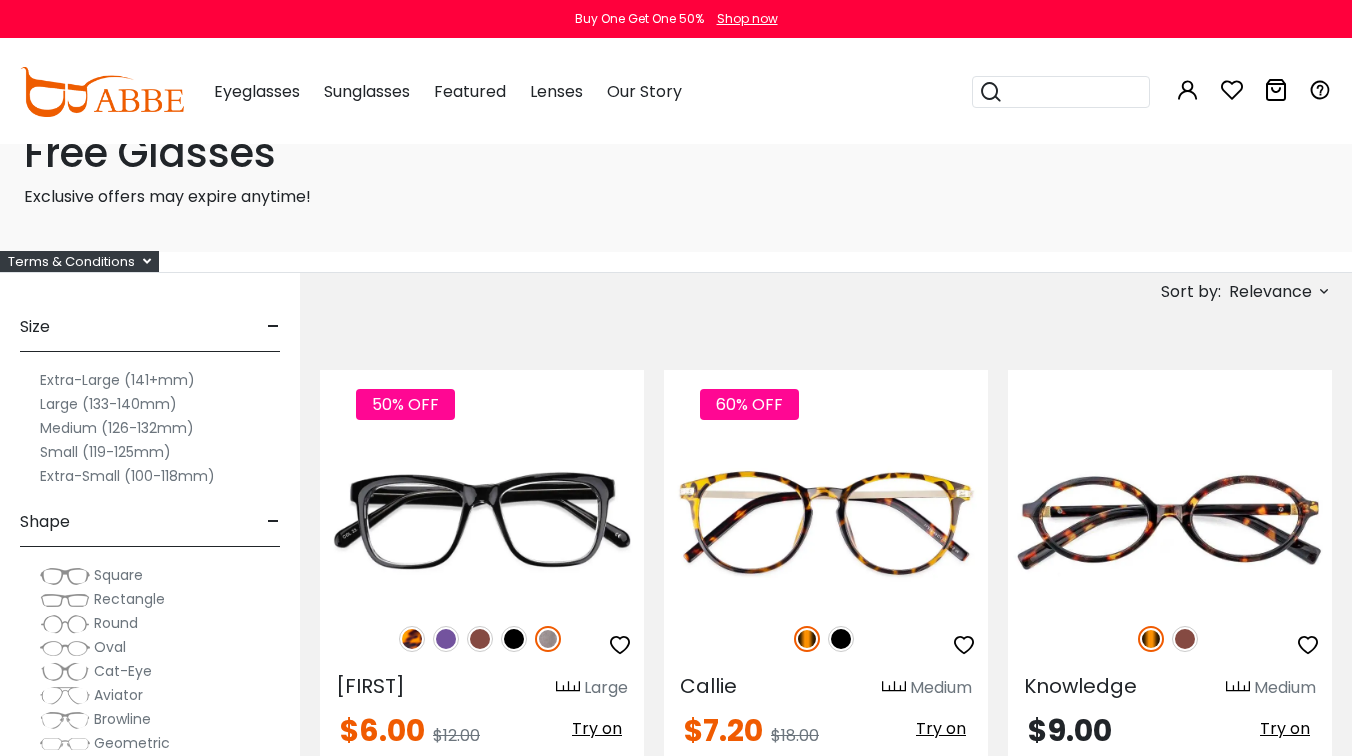 click at bounding box center (147, 261) 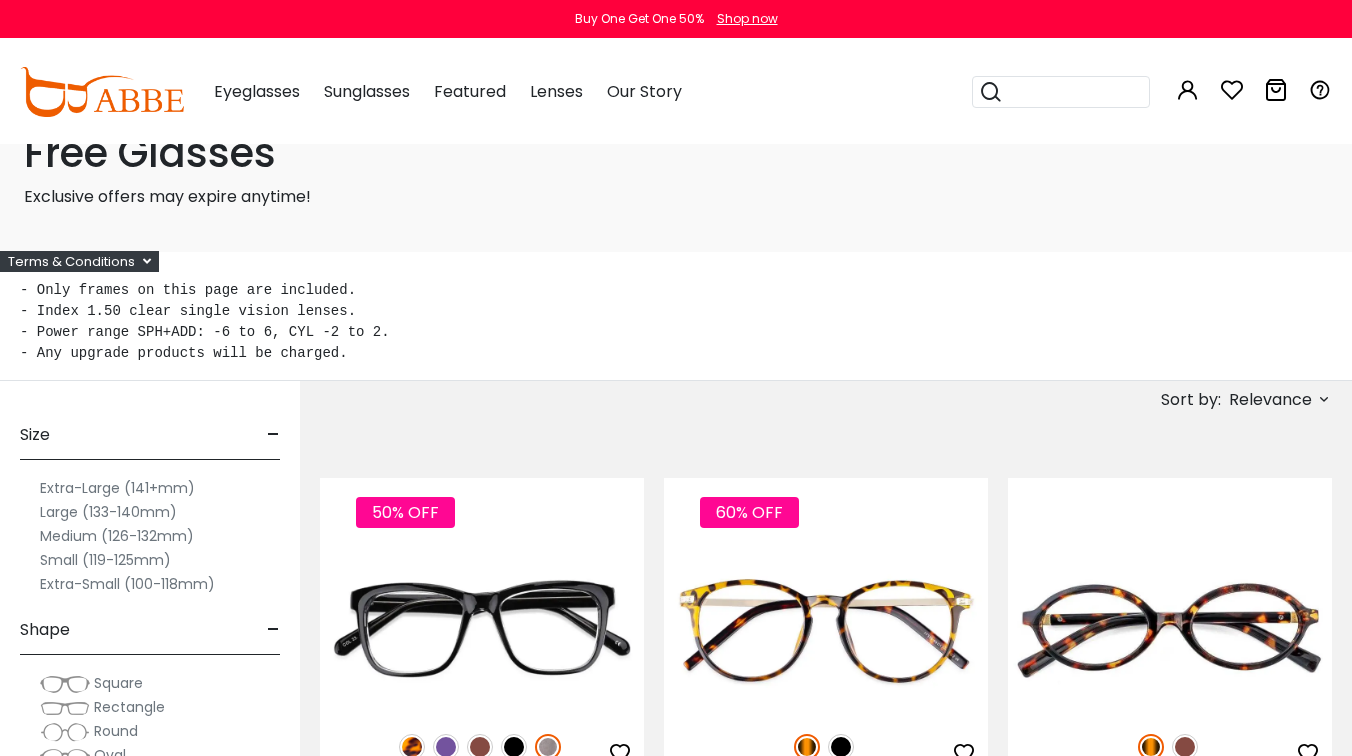 click at bounding box center [147, 261] 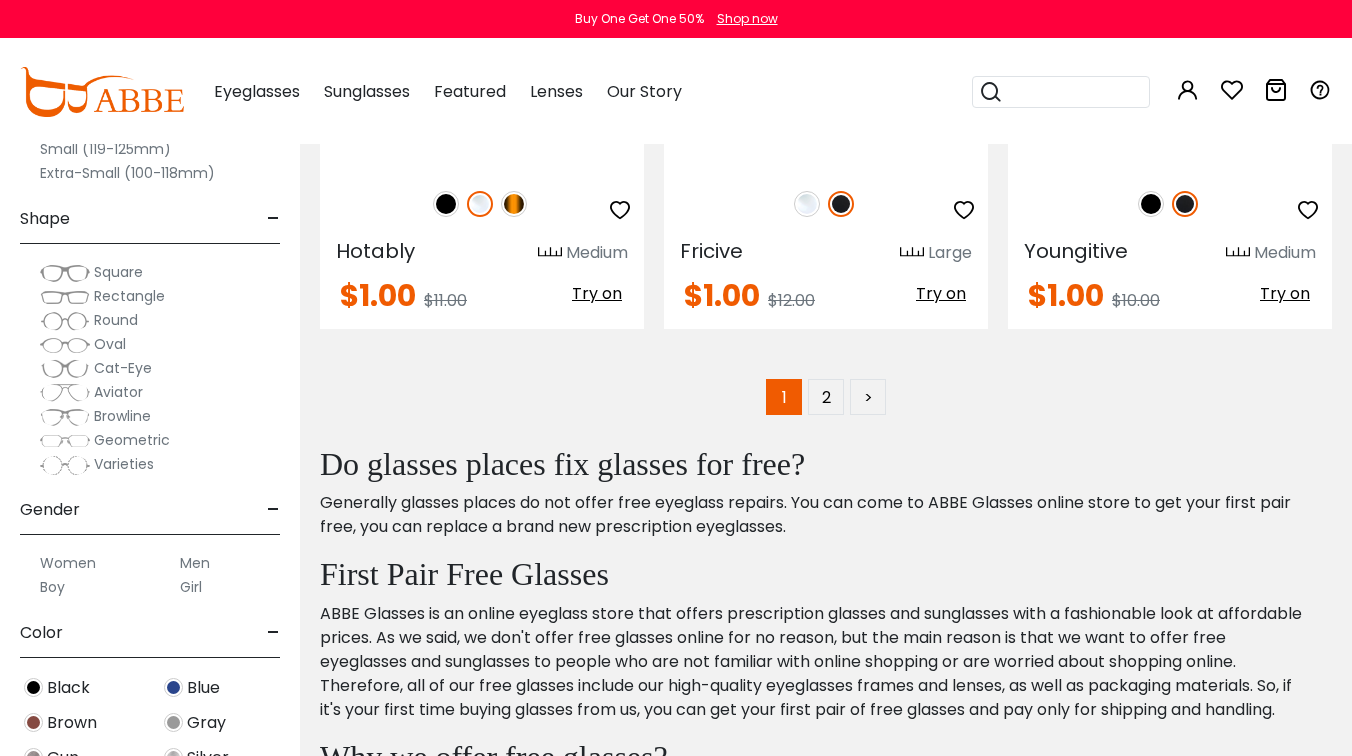 scroll, scrollTop: 9200, scrollLeft: 0, axis: vertical 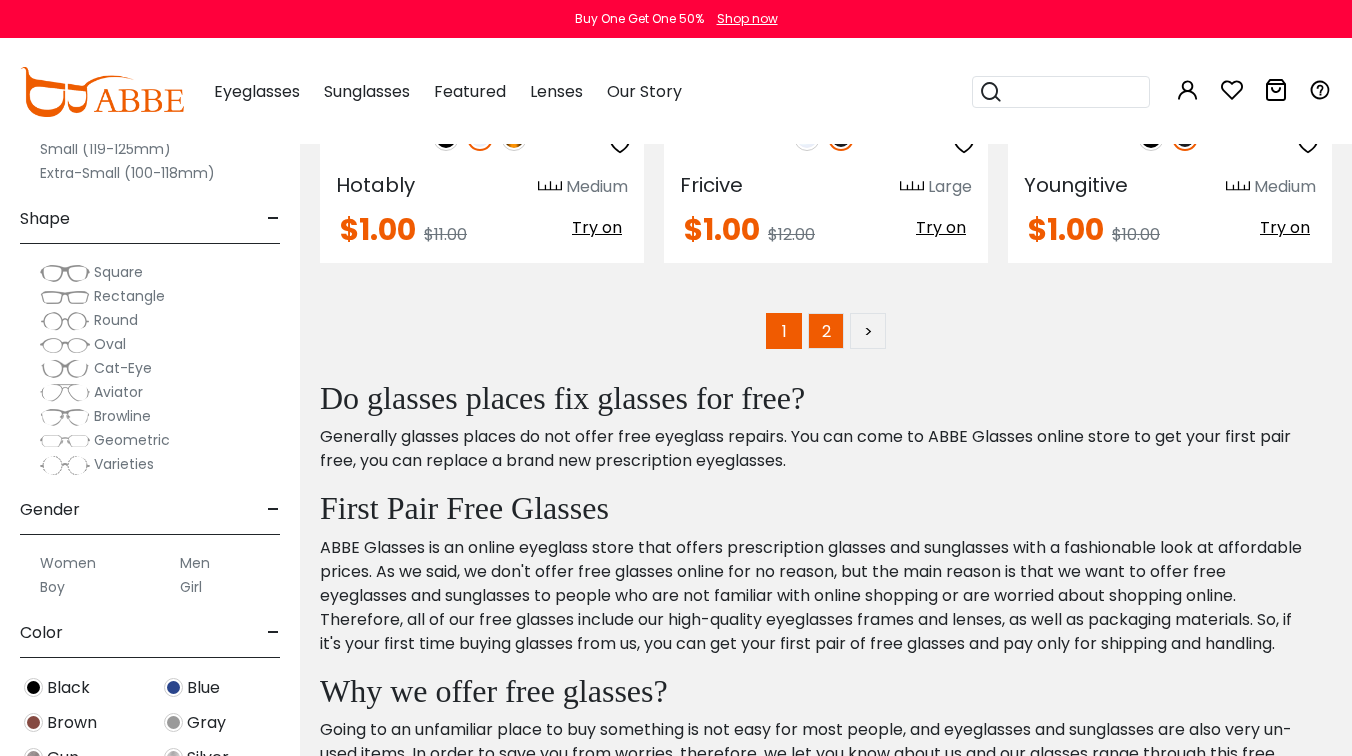 click on "2" at bounding box center (826, 331) 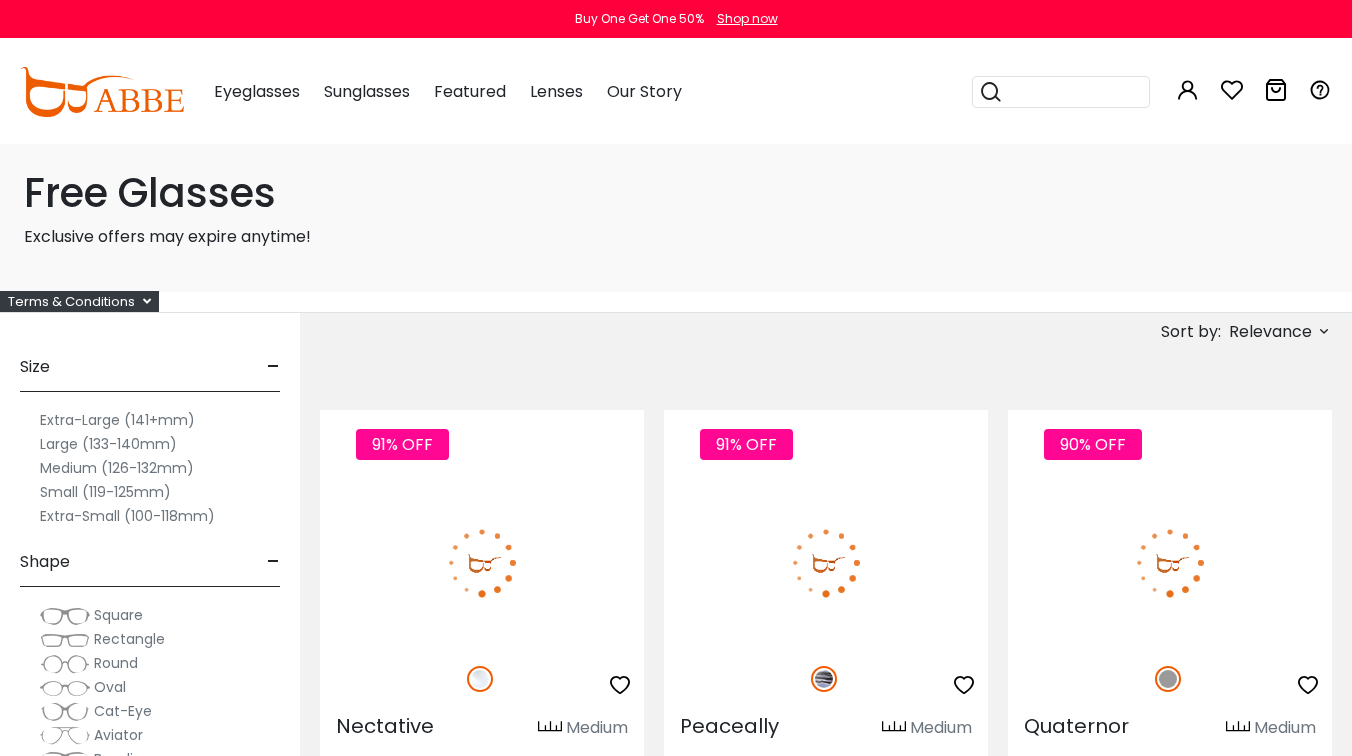 type on "**********" 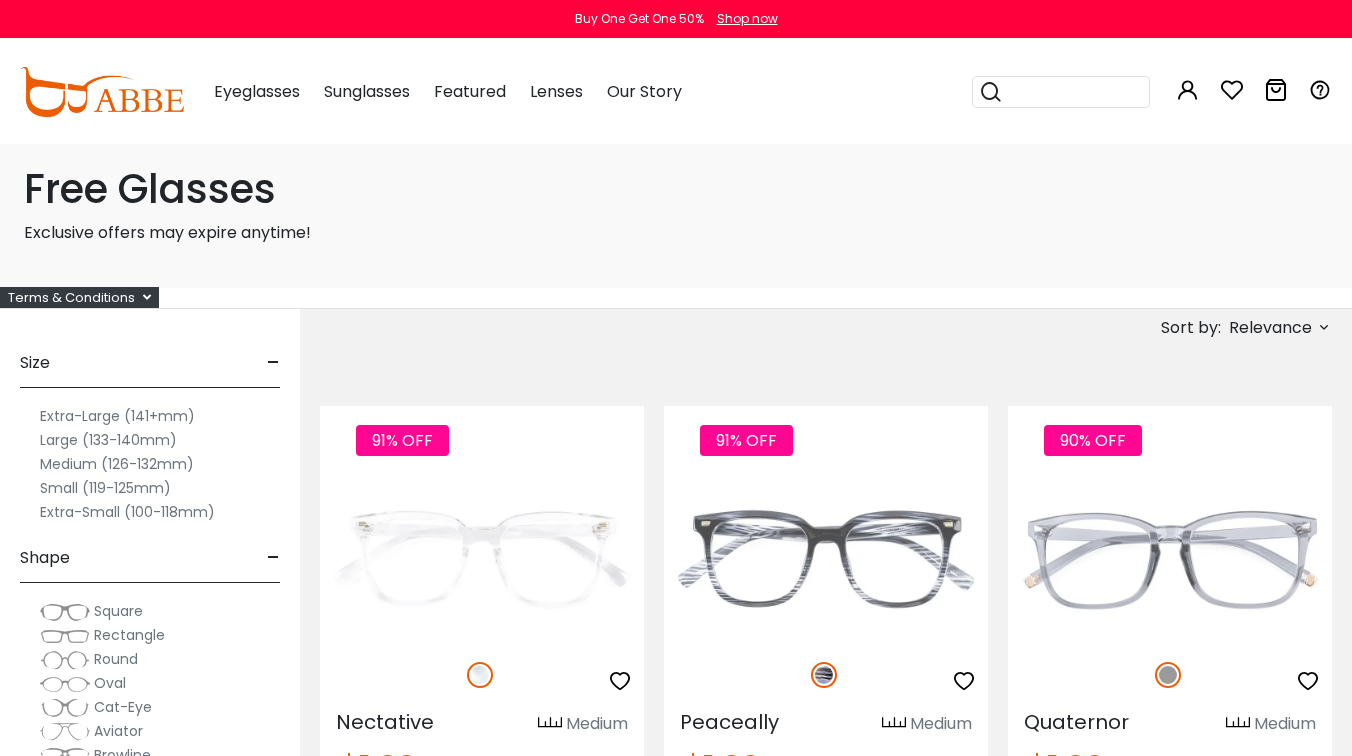 scroll, scrollTop: 40, scrollLeft: 0, axis: vertical 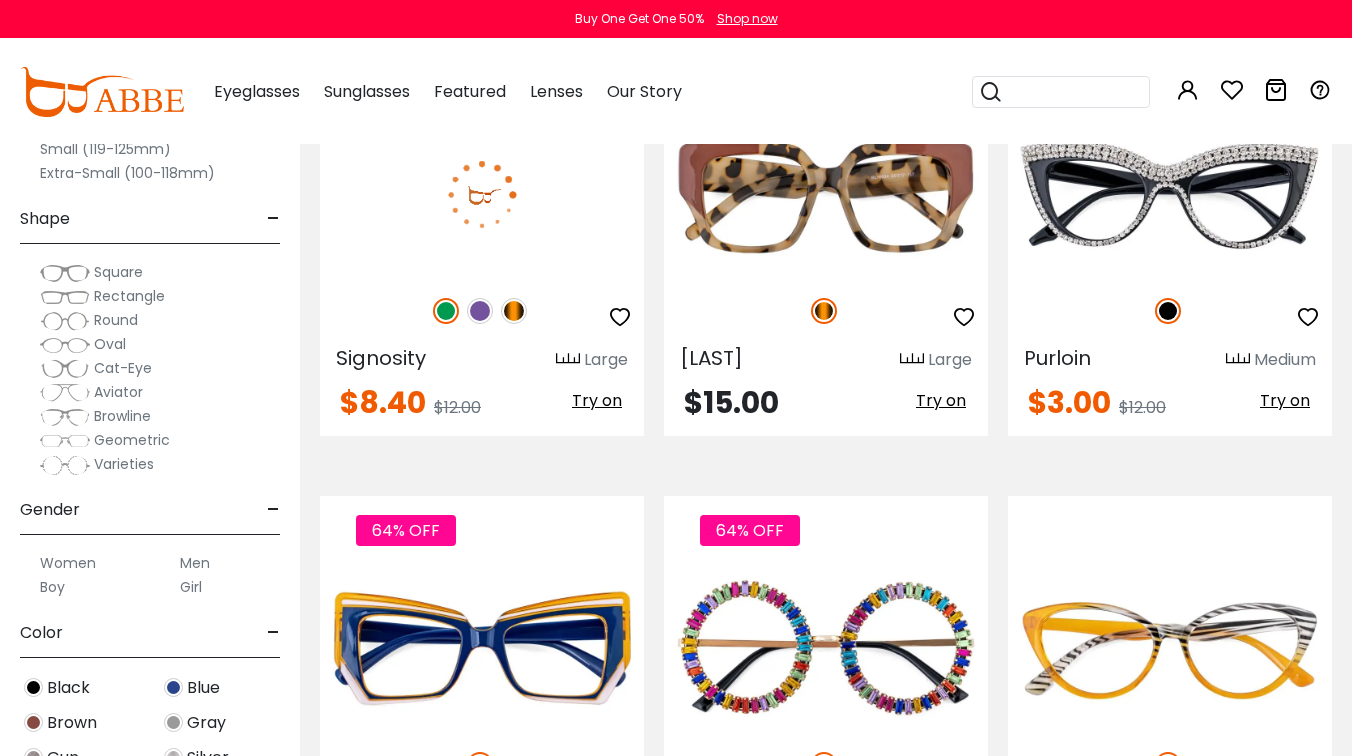 click at bounding box center (480, 311) 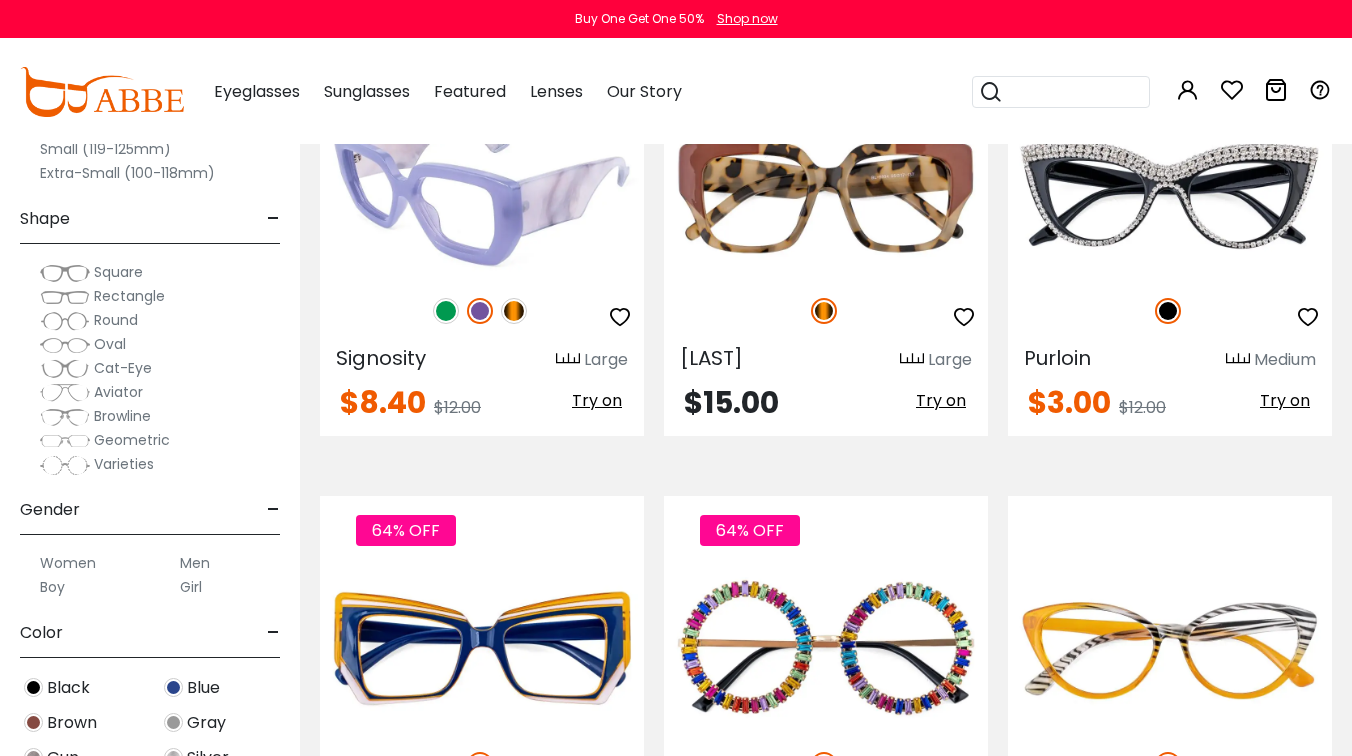 click at bounding box center [514, 311] 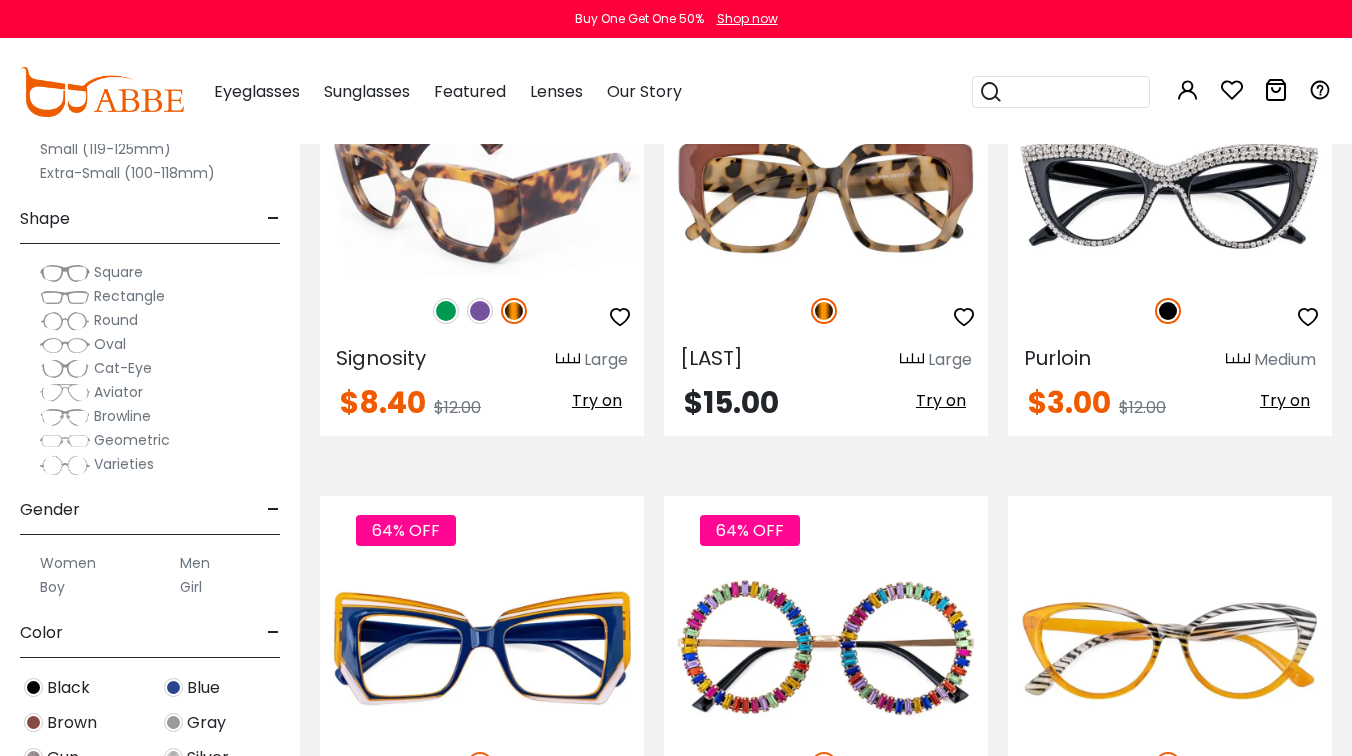 click on "30% OFF" at bounding box center (482, 311) 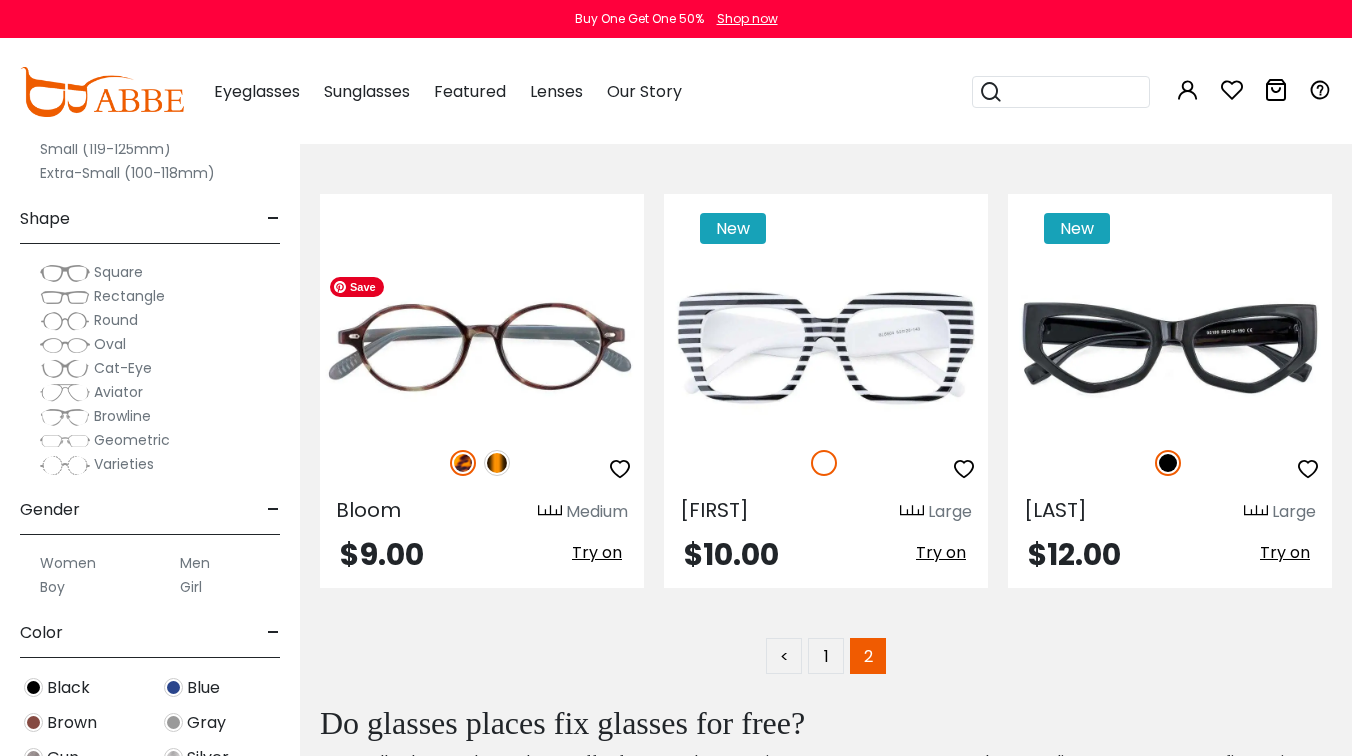 scroll, scrollTop: 7520, scrollLeft: 0, axis: vertical 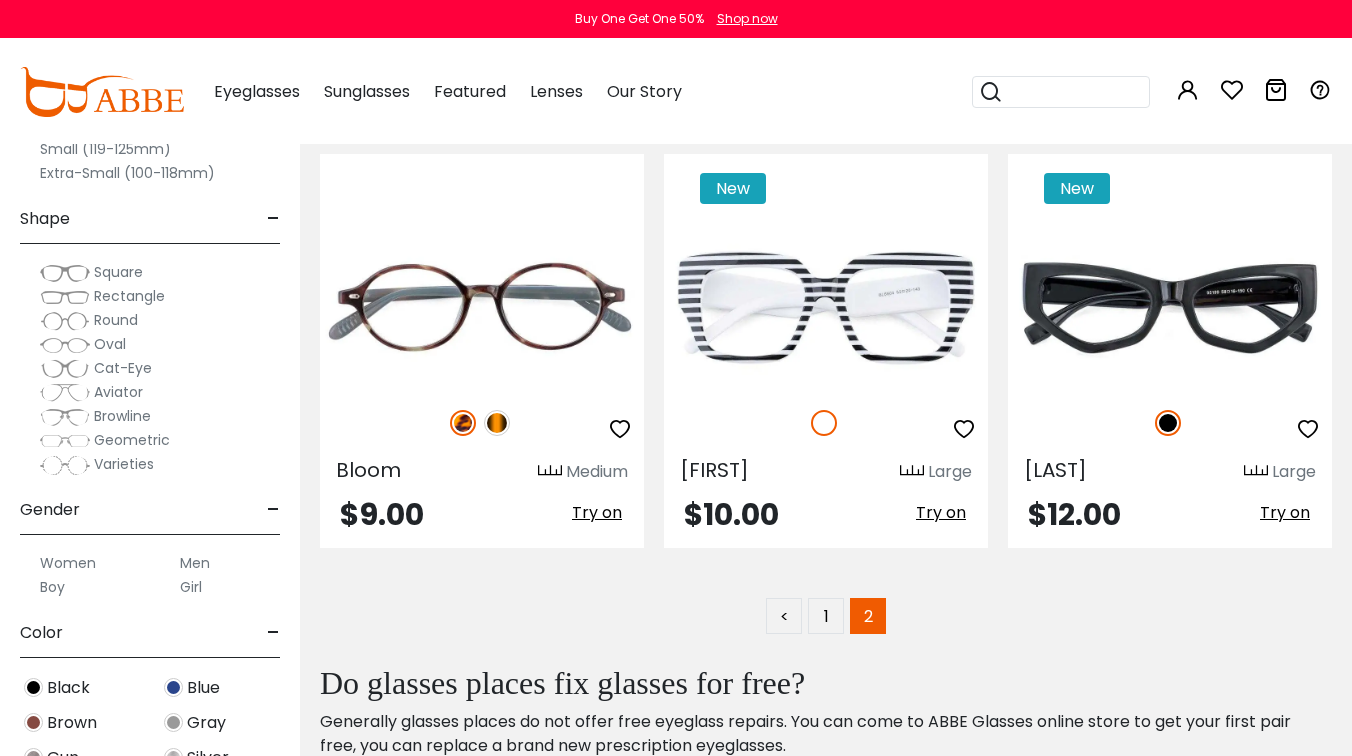 click on "91% OFF
Nectative
Medium
$1.00
$1.00" at bounding box center [826, -3253] 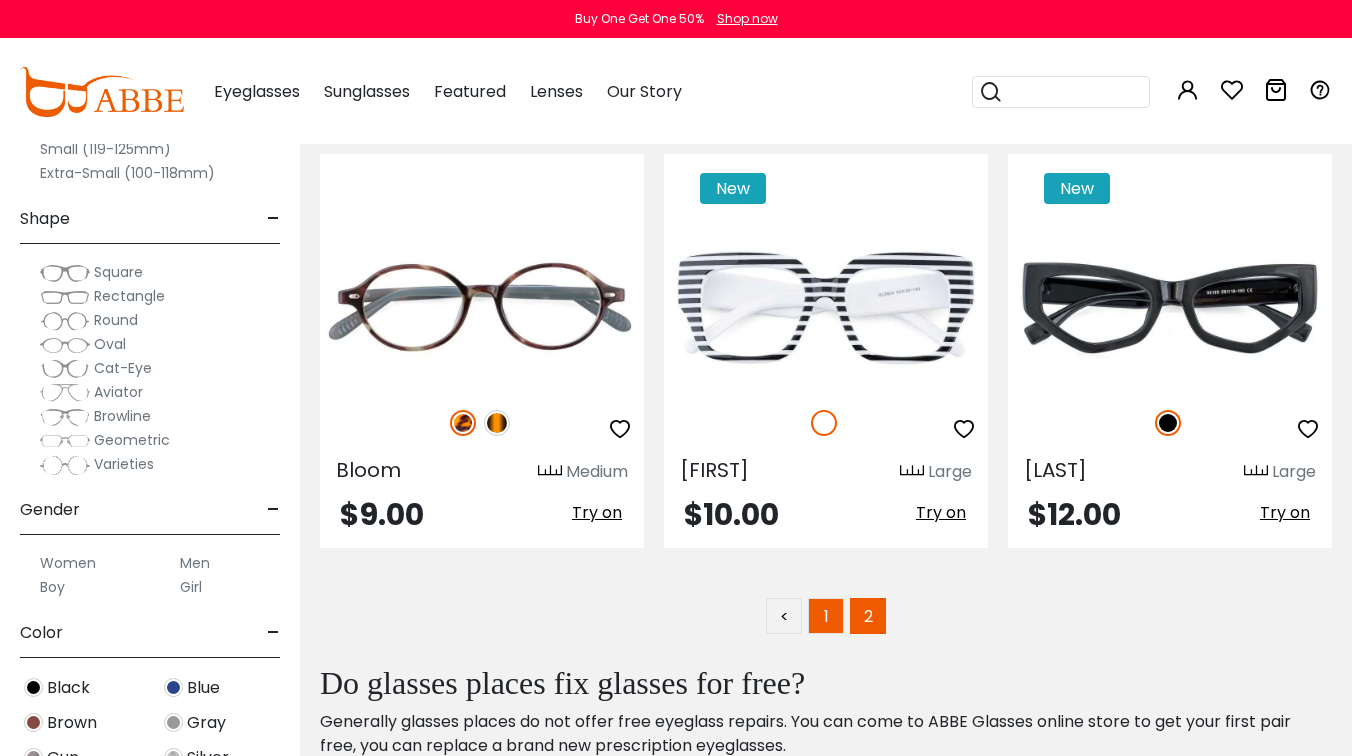 click on "1" at bounding box center [826, 616] 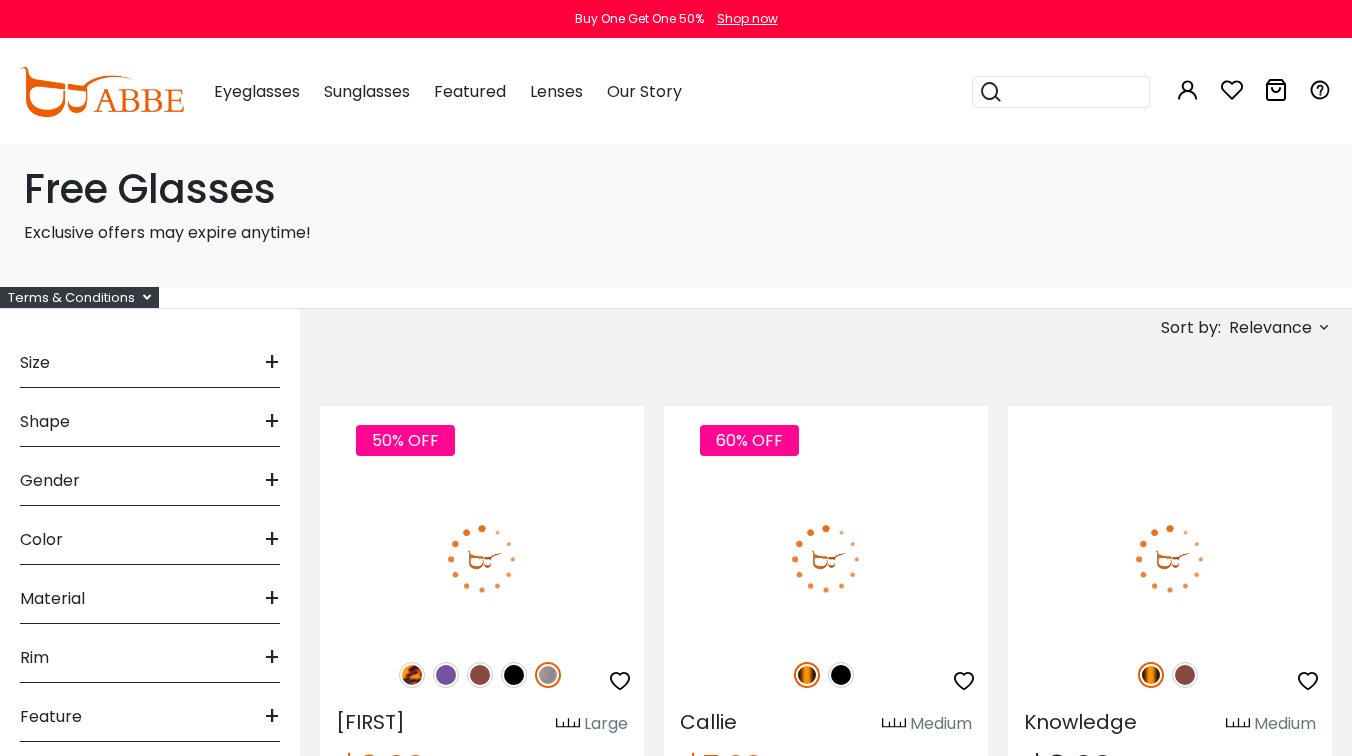 scroll, scrollTop: 0, scrollLeft: 0, axis: both 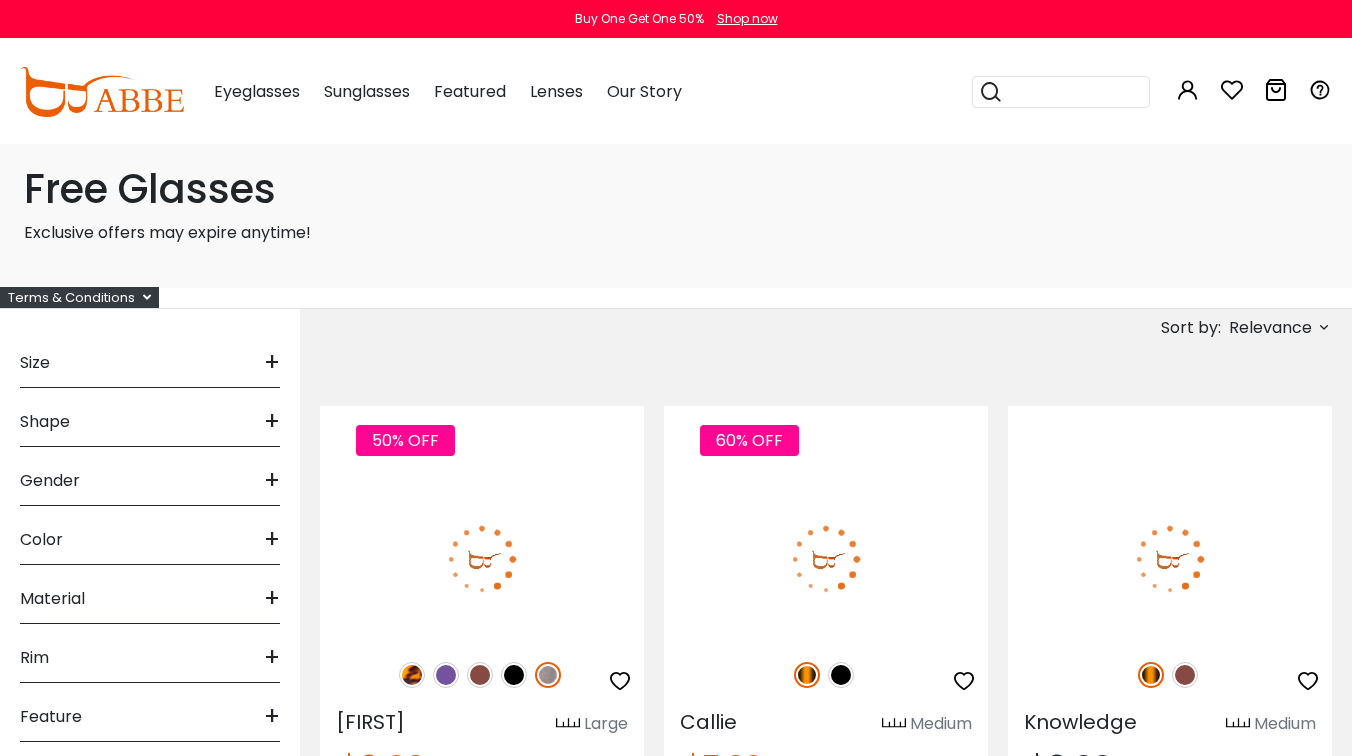 type on "**********" 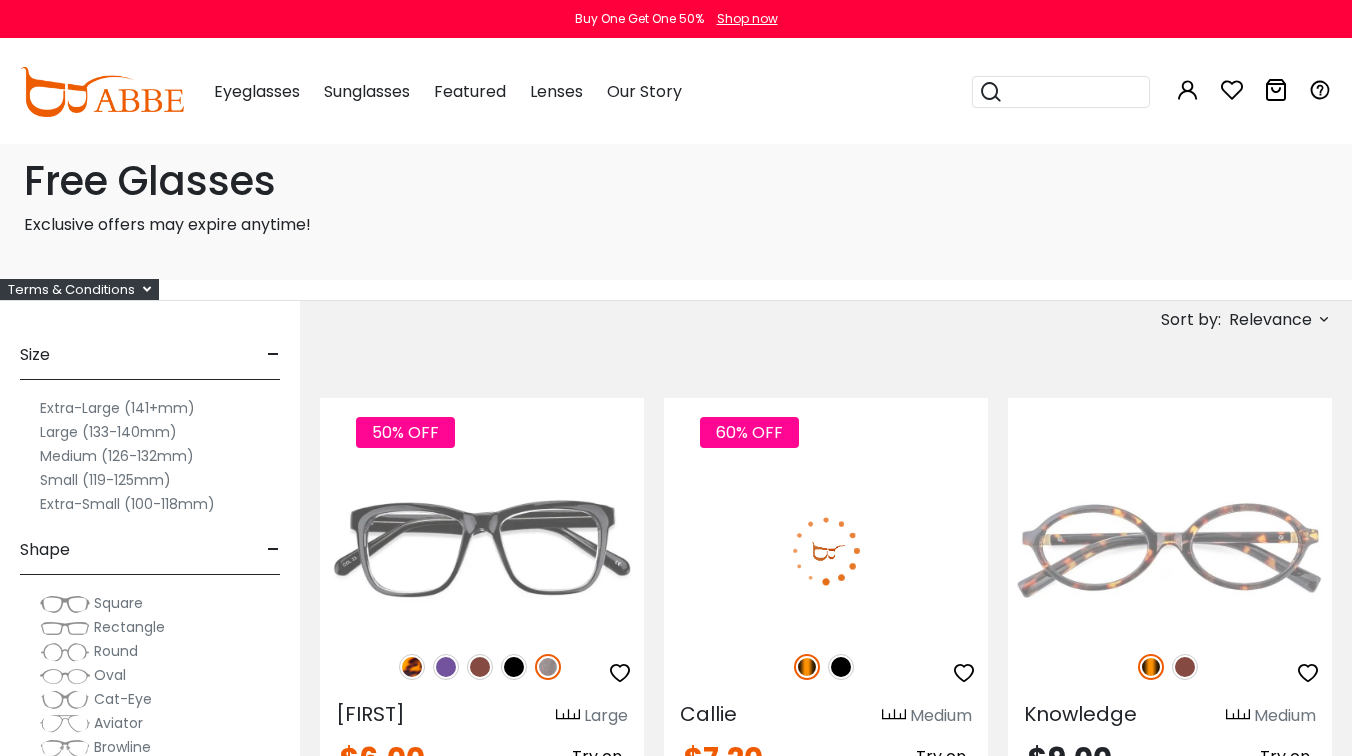 scroll, scrollTop: 0, scrollLeft: 0, axis: both 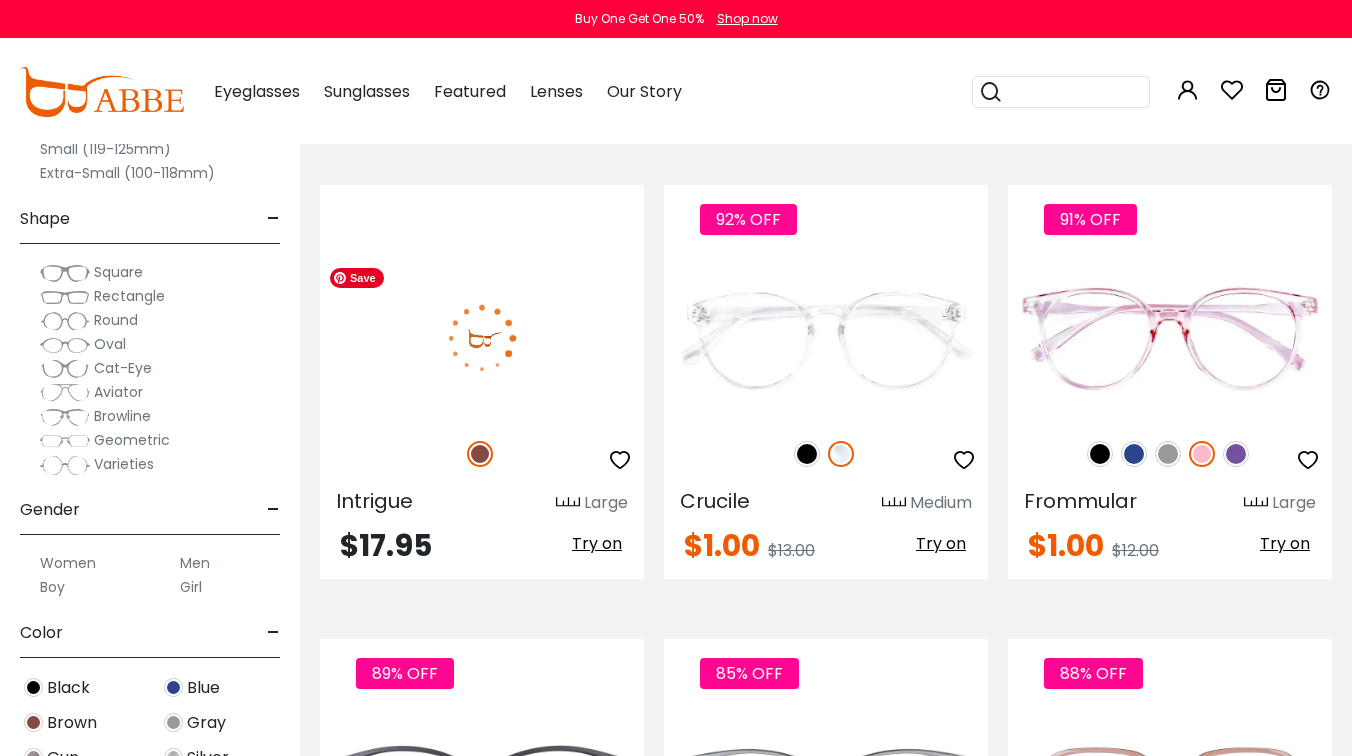 click at bounding box center [482, 338] 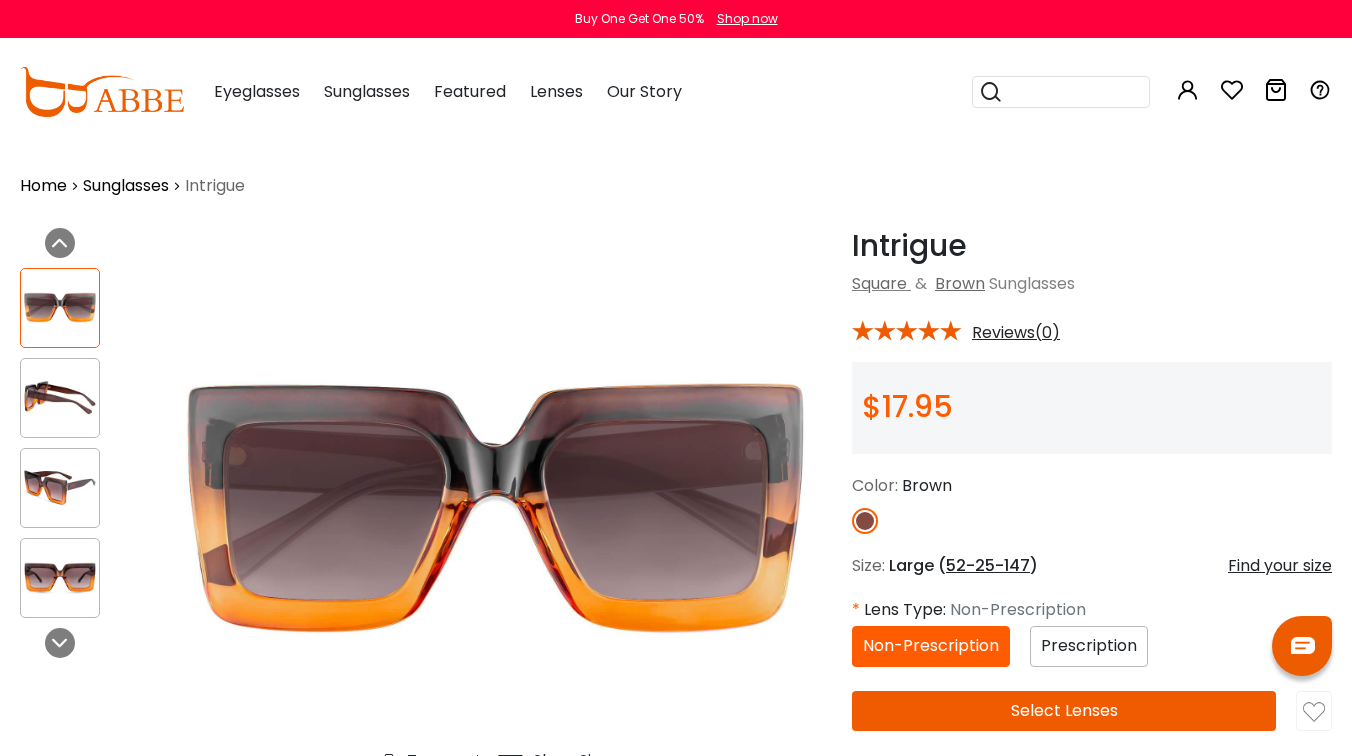 scroll, scrollTop: 0, scrollLeft: 0, axis: both 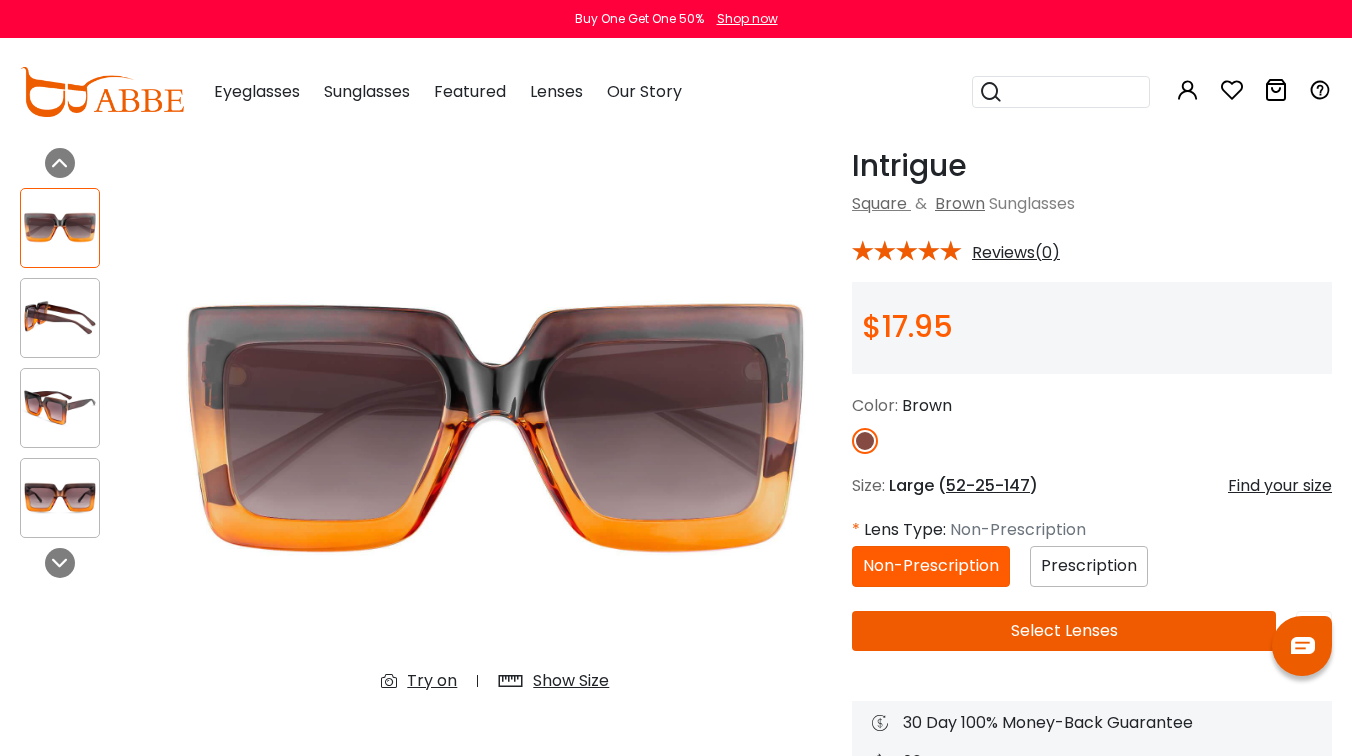 click on "Prescription" at bounding box center (1089, 565) 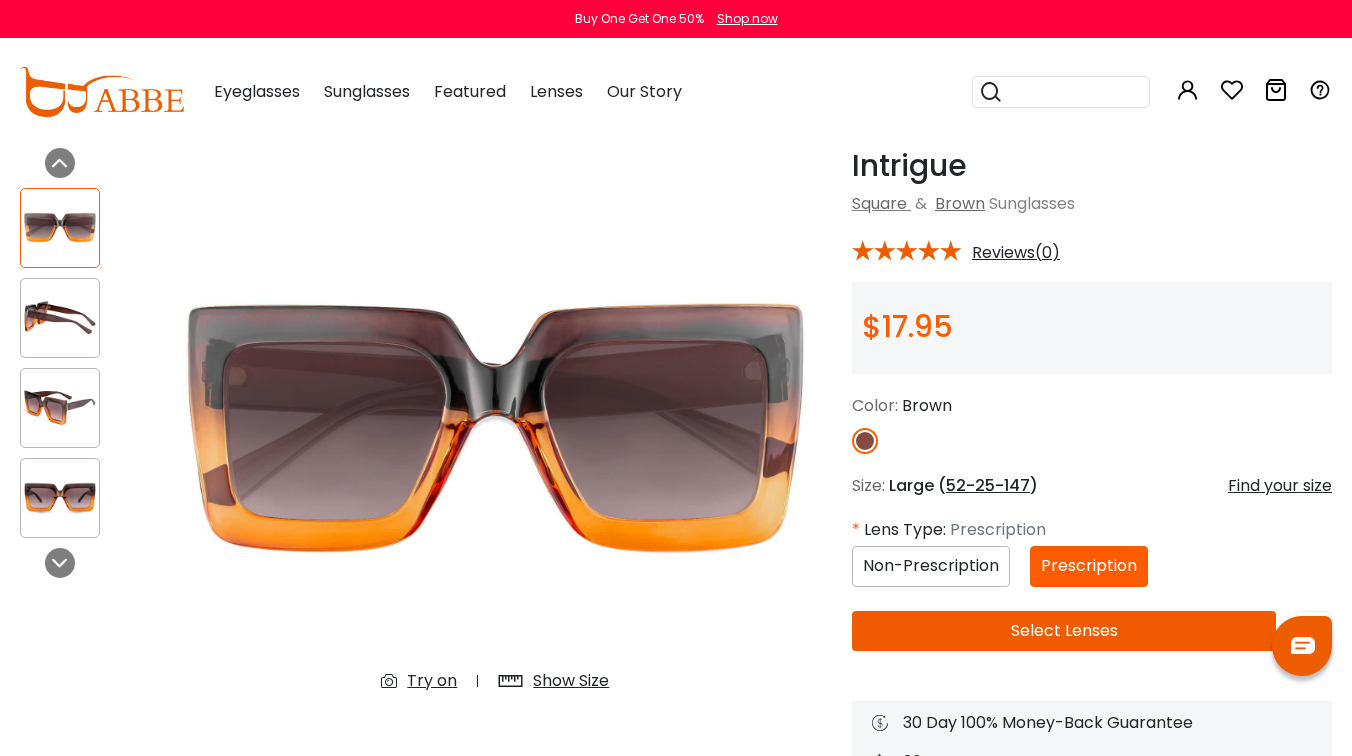 click at bounding box center [60, 317] 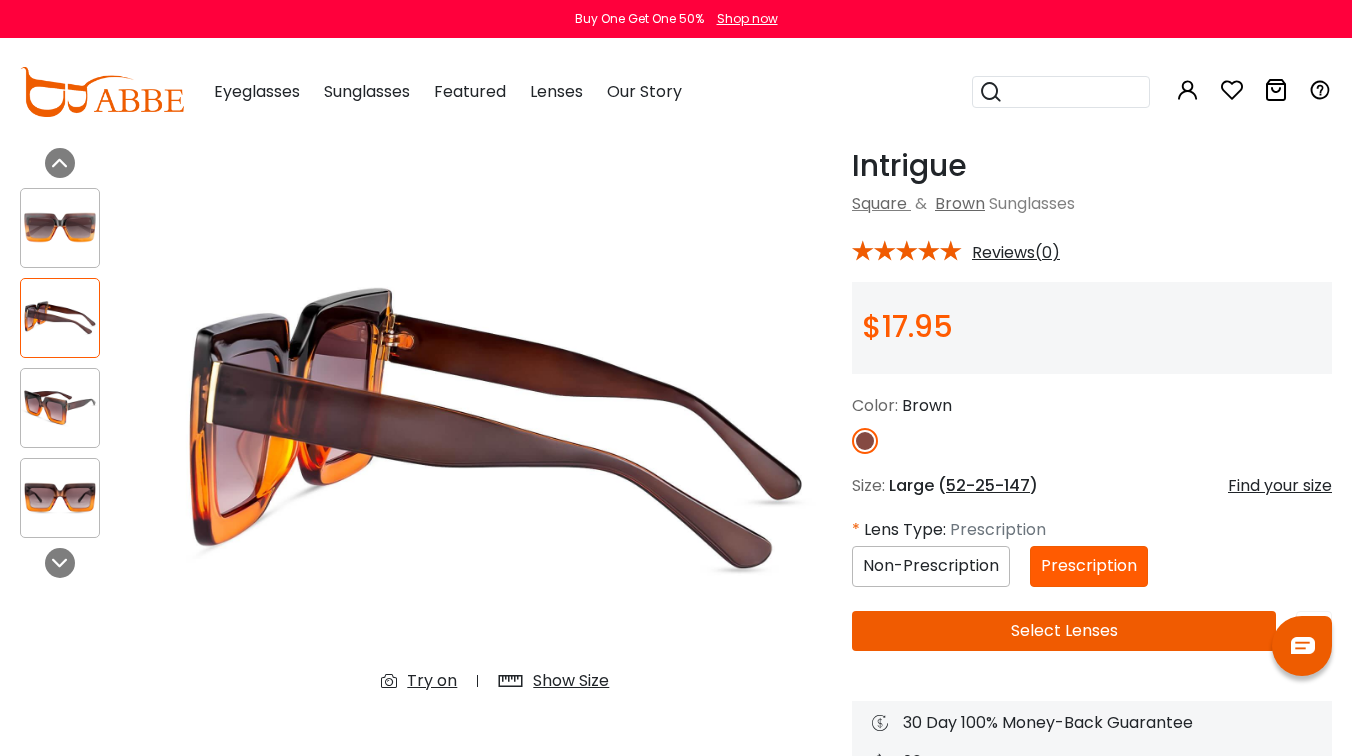 click at bounding box center (60, 408) 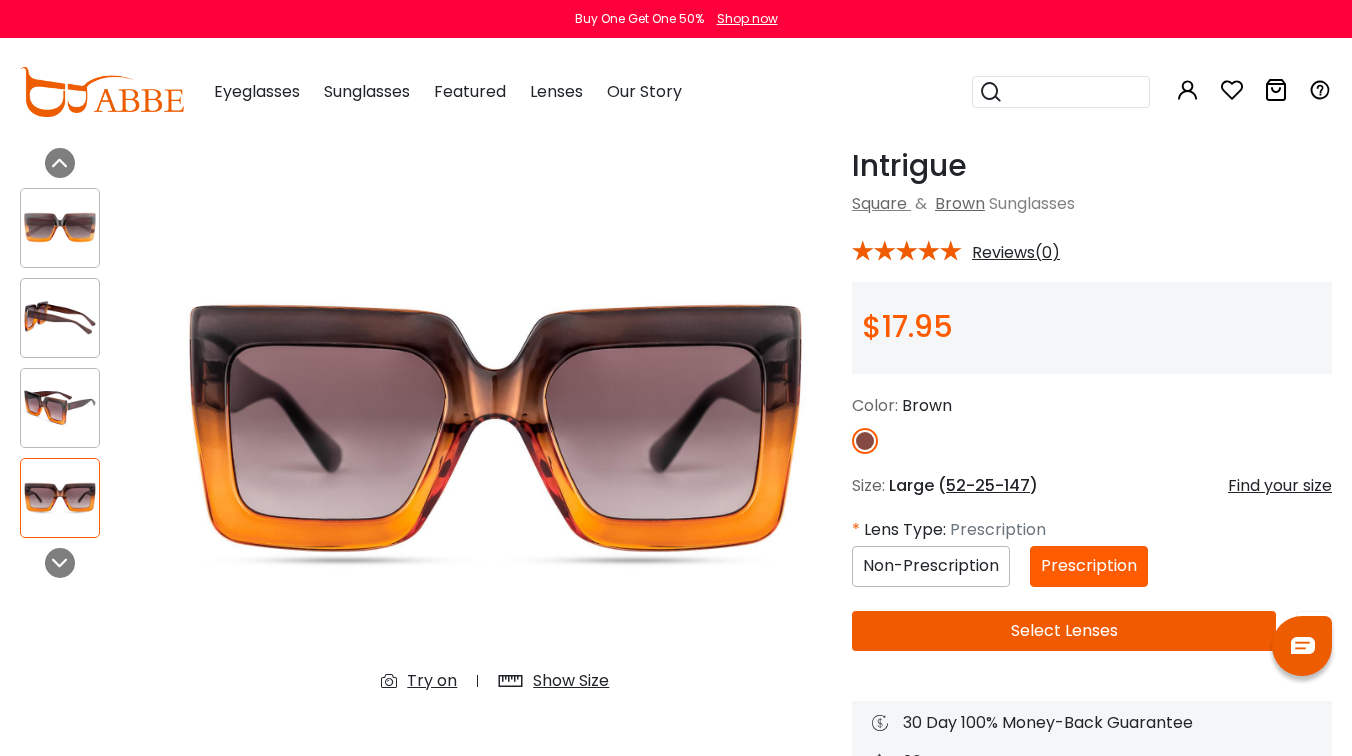 click on "Select Lenses" at bounding box center [1064, 631] 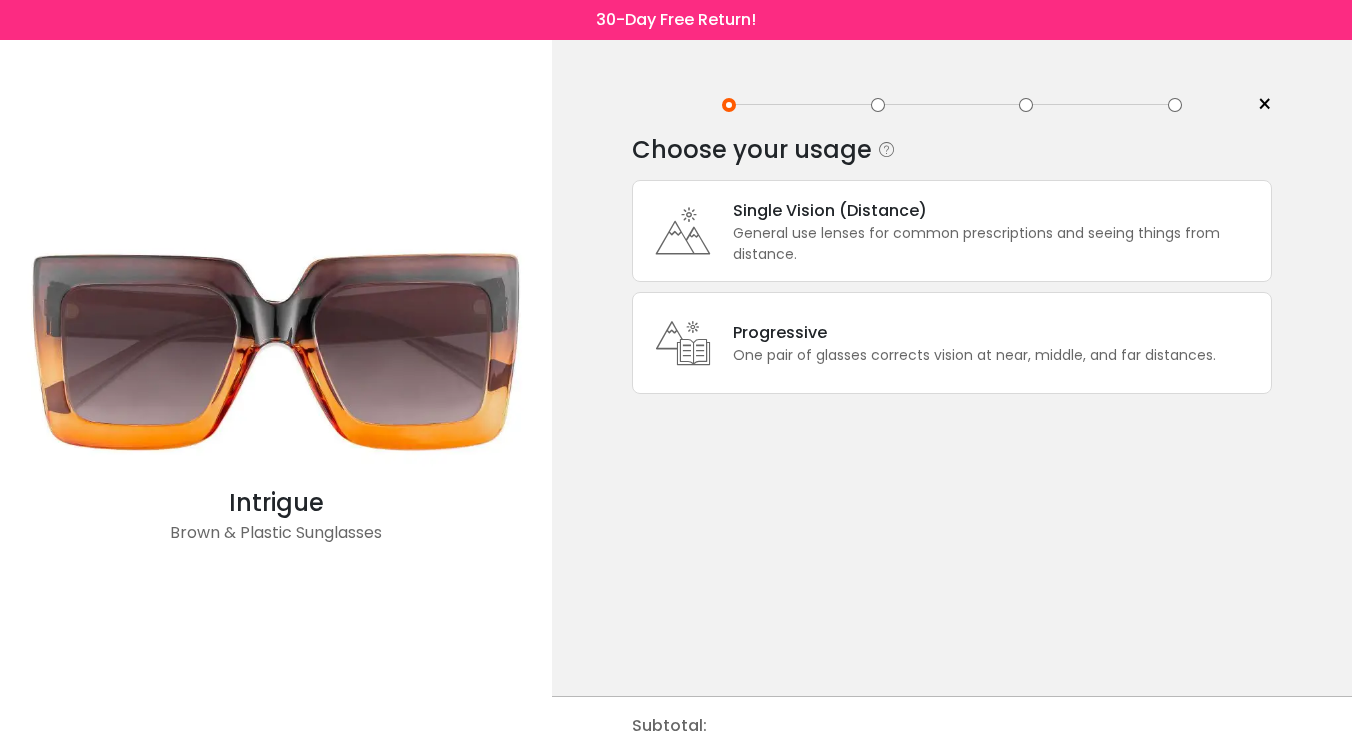 scroll, scrollTop: 0, scrollLeft: 0, axis: both 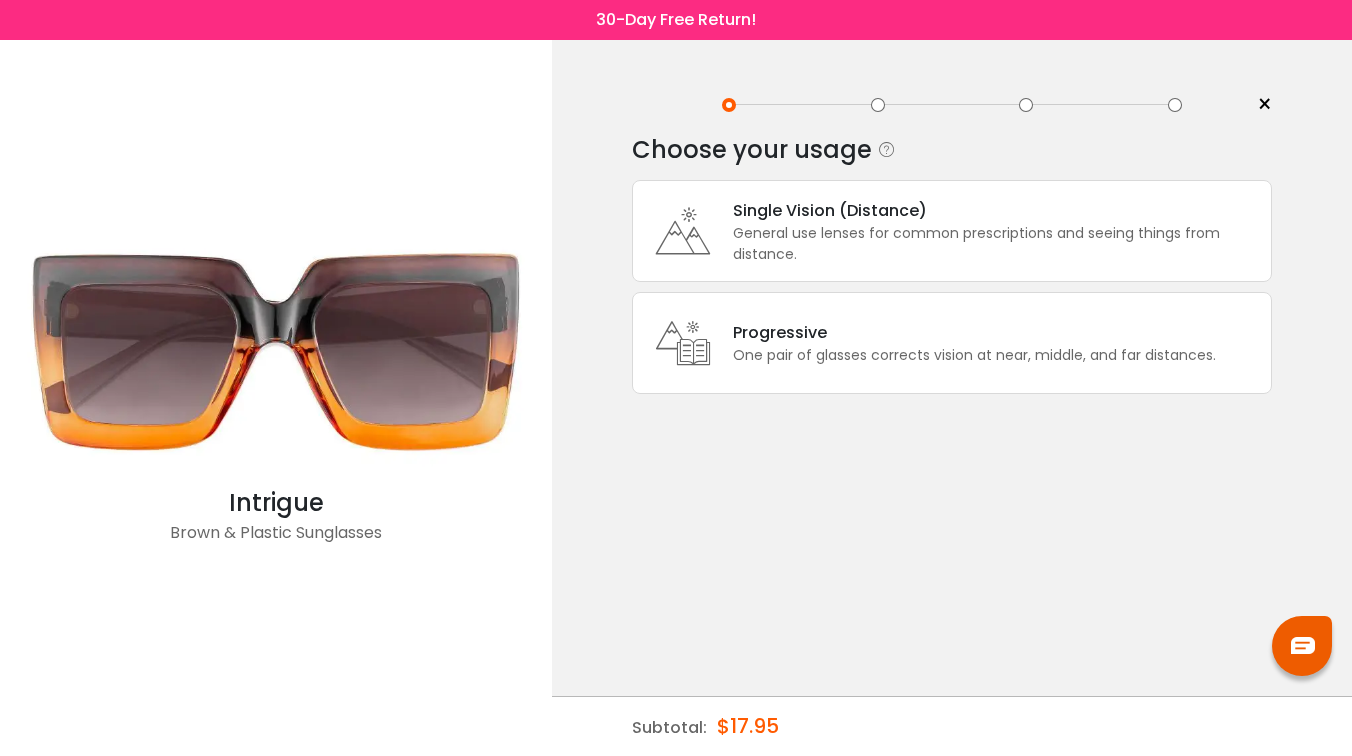 click on "General use lenses for common prescriptions and seeing things from distance." at bounding box center [997, 244] 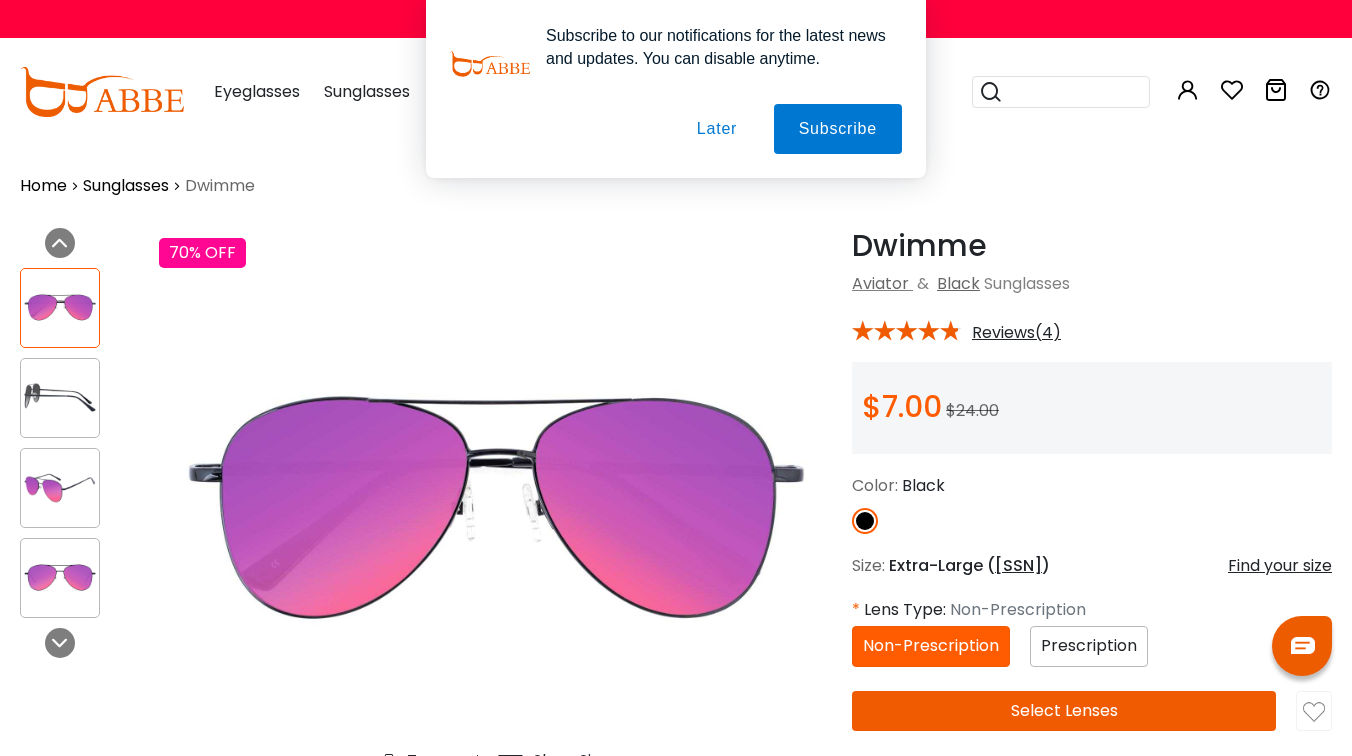 scroll, scrollTop: 0, scrollLeft: 0, axis: both 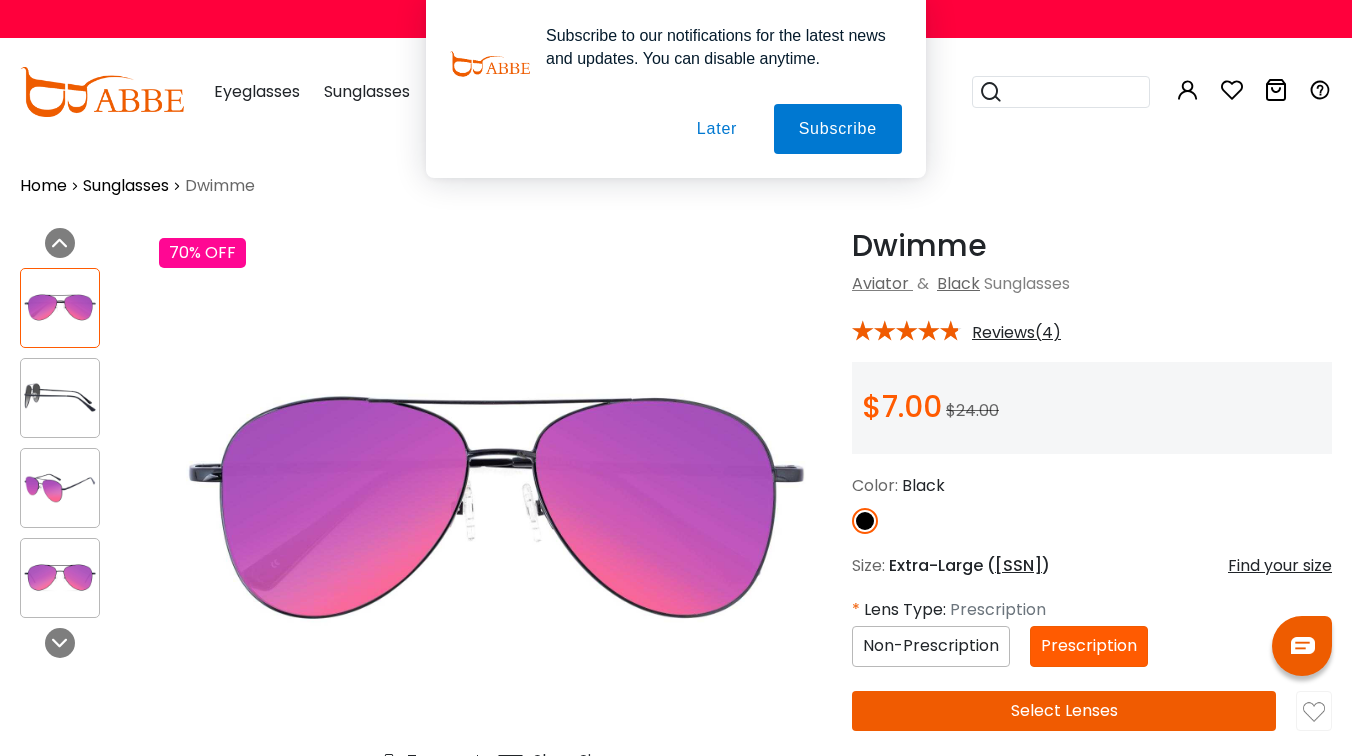 click on "Later" at bounding box center (0, 0) 